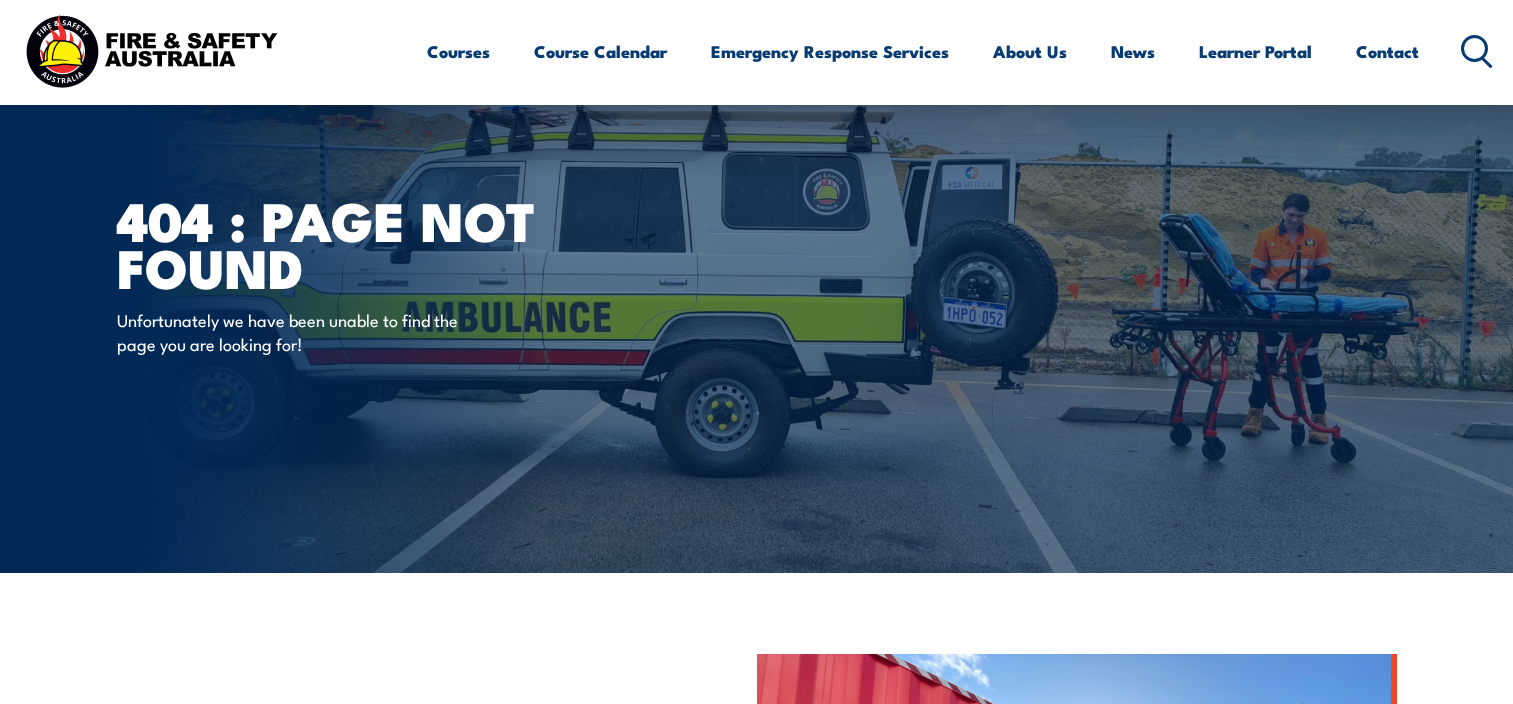 scroll, scrollTop: 400, scrollLeft: 0, axis: vertical 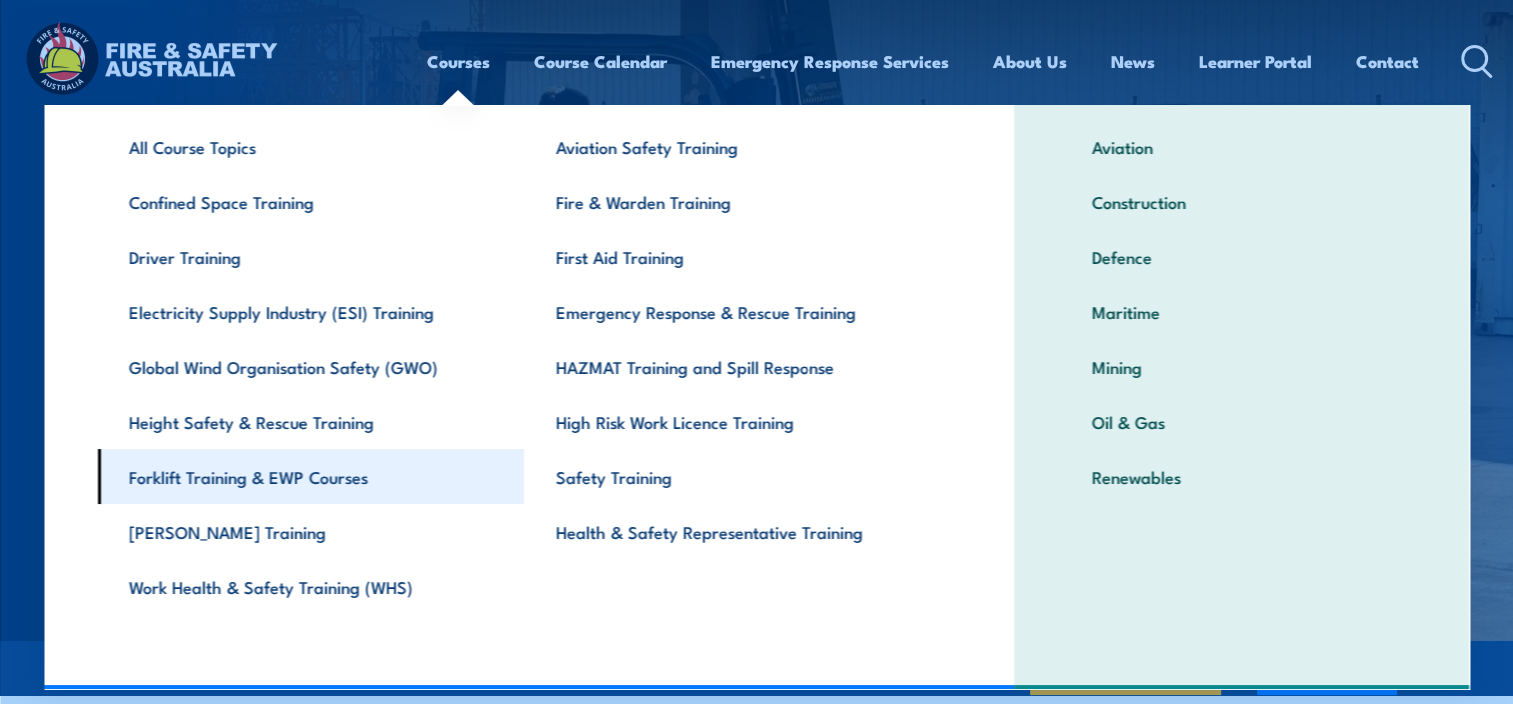 click on "Forklift Training & EWP Courses" at bounding box center (310, 476) 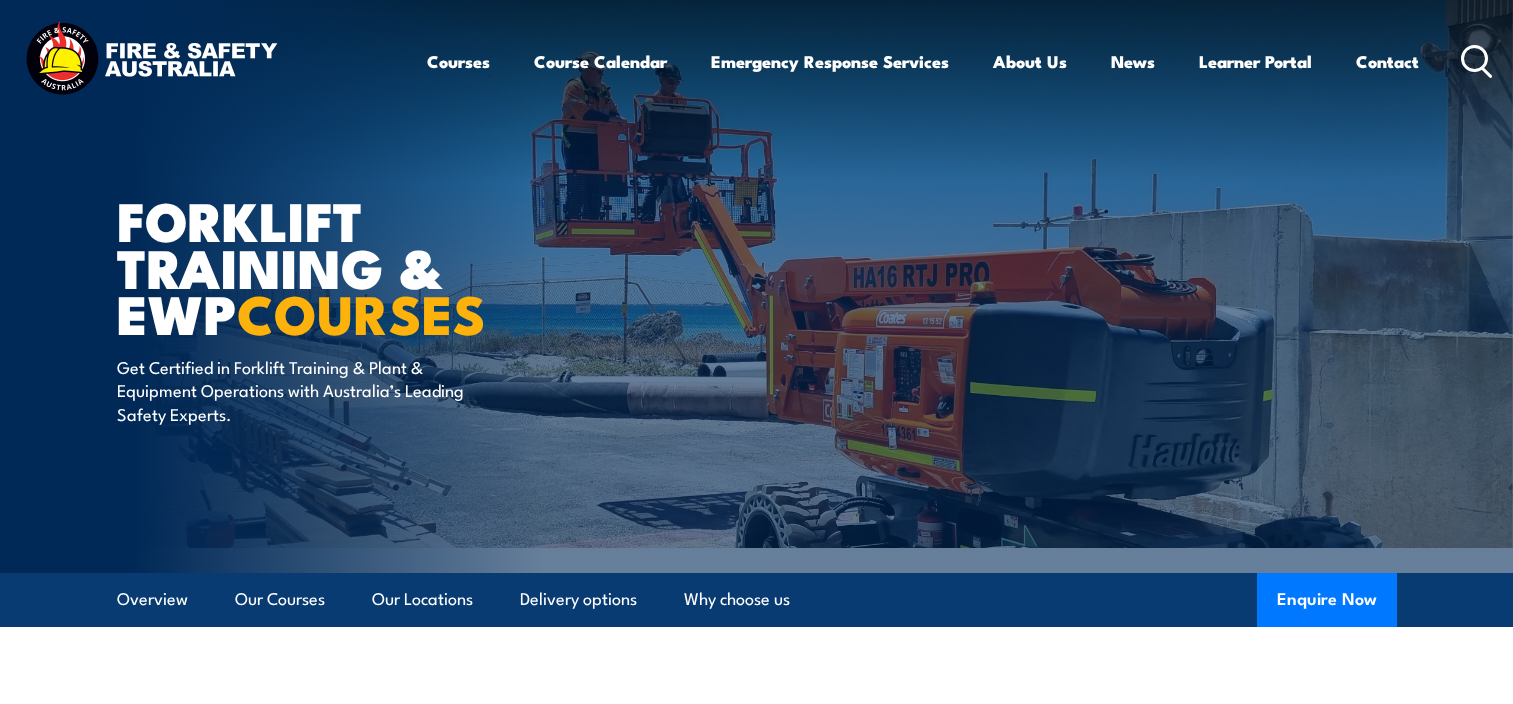 scroll, scrollTop: 0, scrollLeft: 0, axis: both 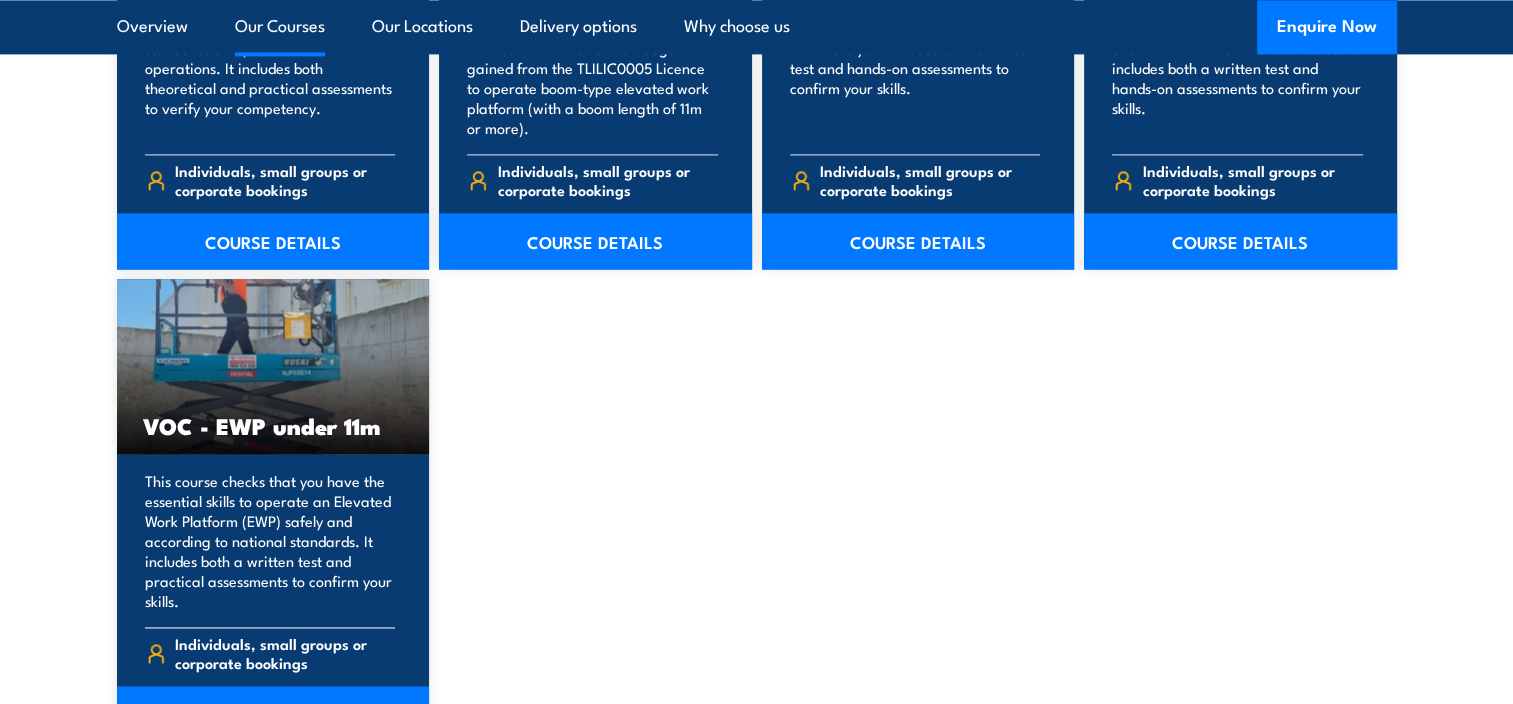 click on "VOC - EWP under 11m" at bounding box center (273, 366) 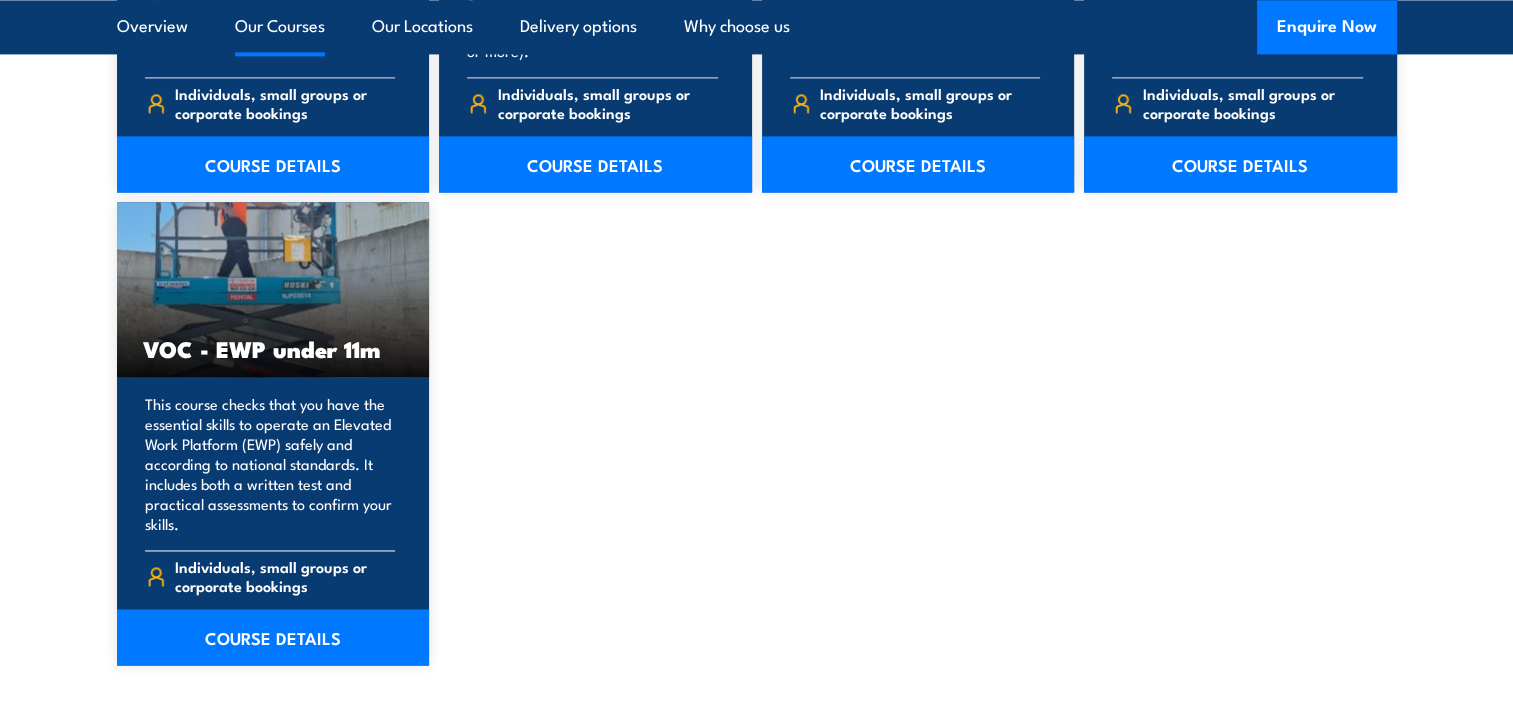 scroll, scrollTop: 3100, scrollLeft: 0, axis: vertical 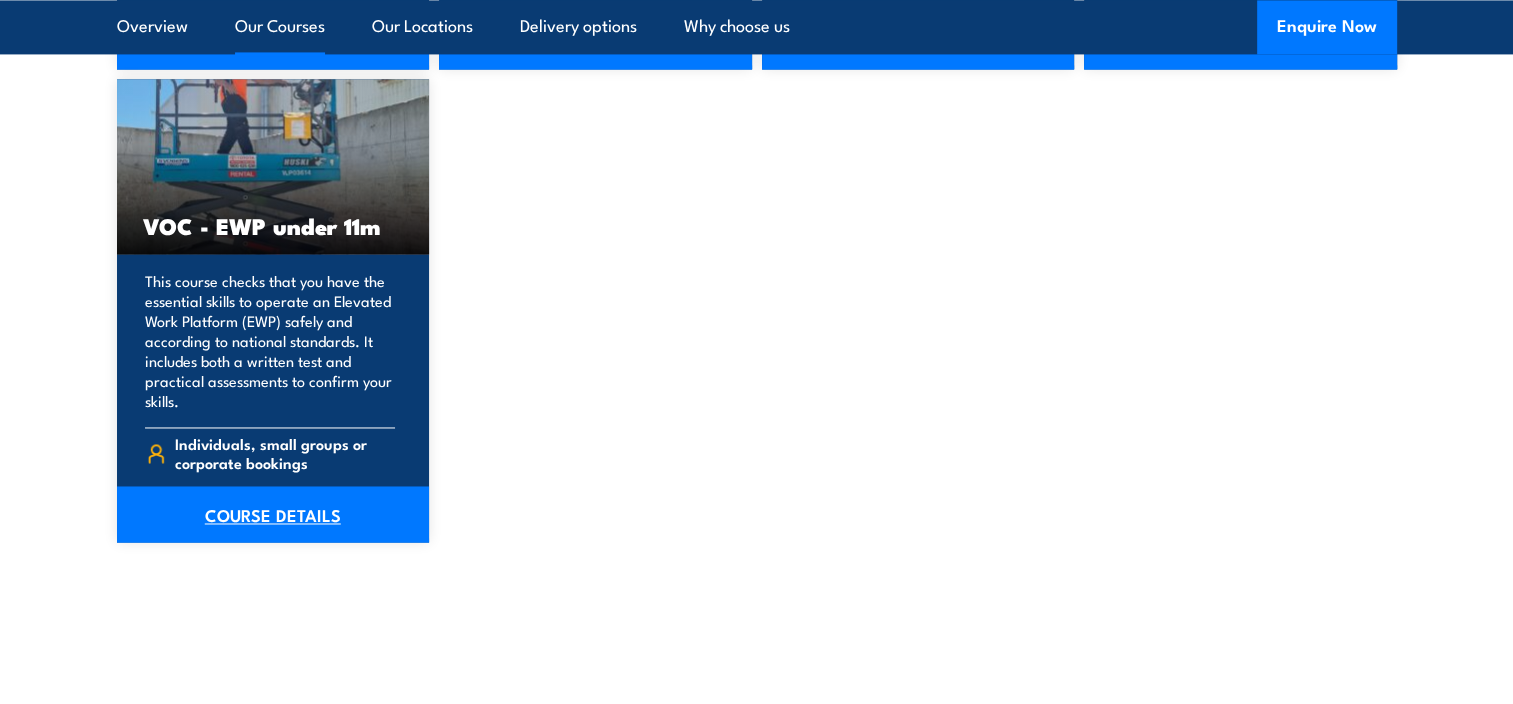 click on "COURSE DETAILS" at bounding box center (273, 514) 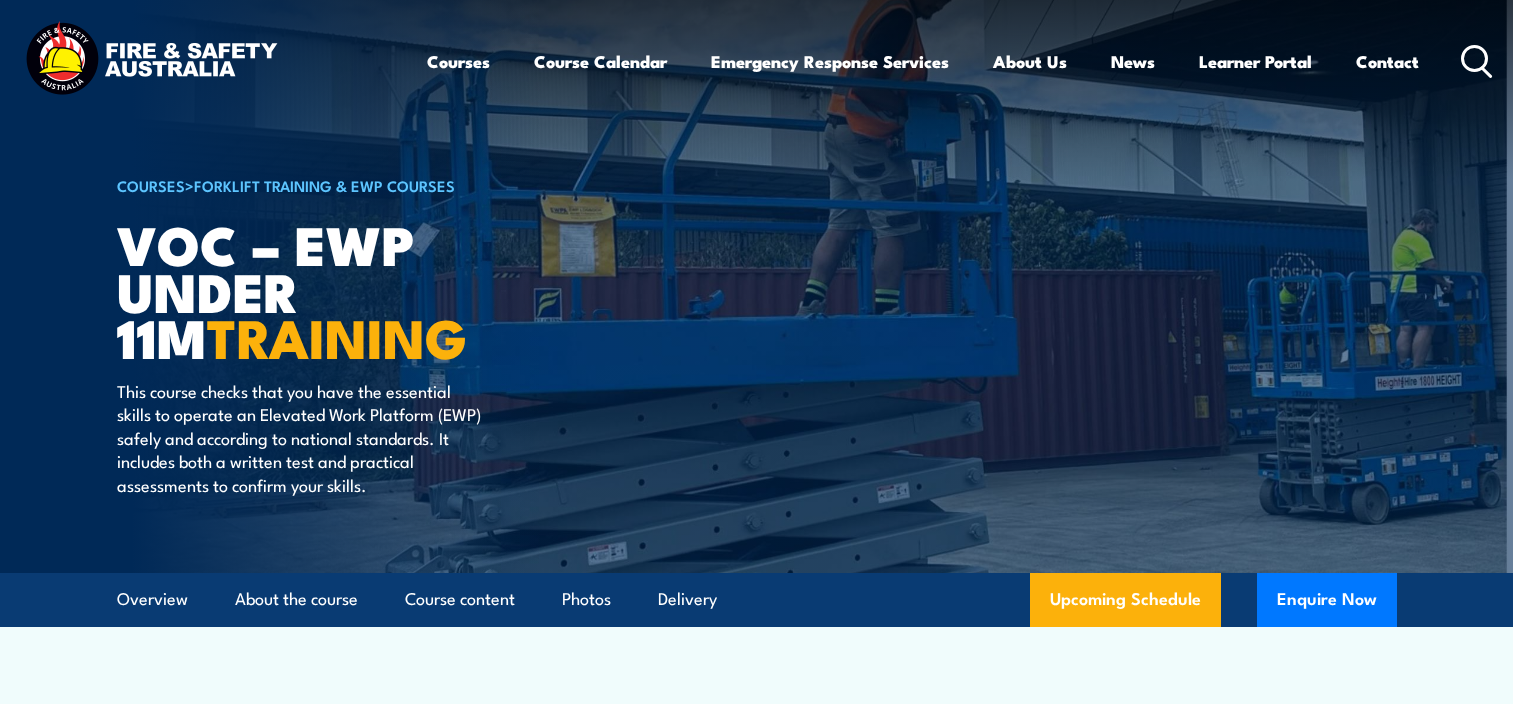 scroll, scrollTop: 0, scrollLeft: 0, axis: both 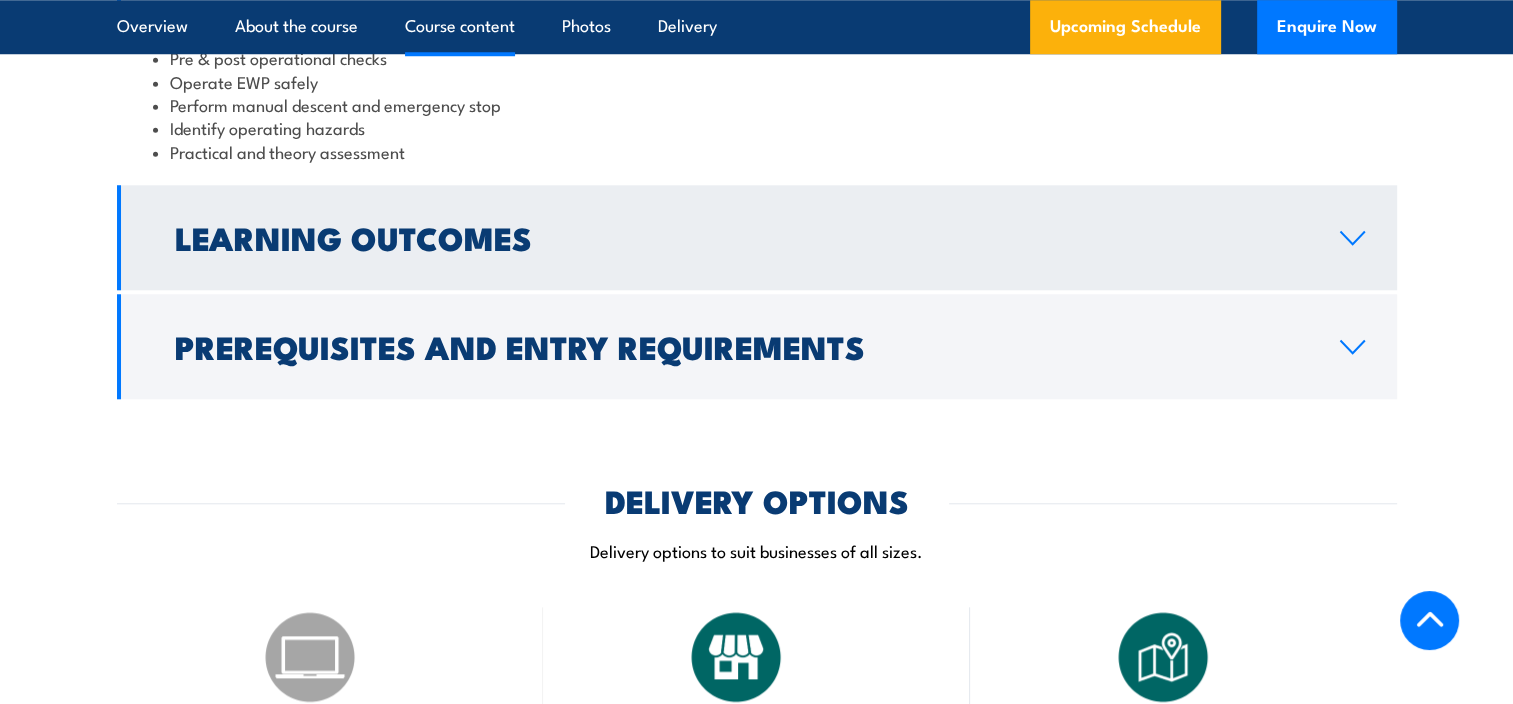 click 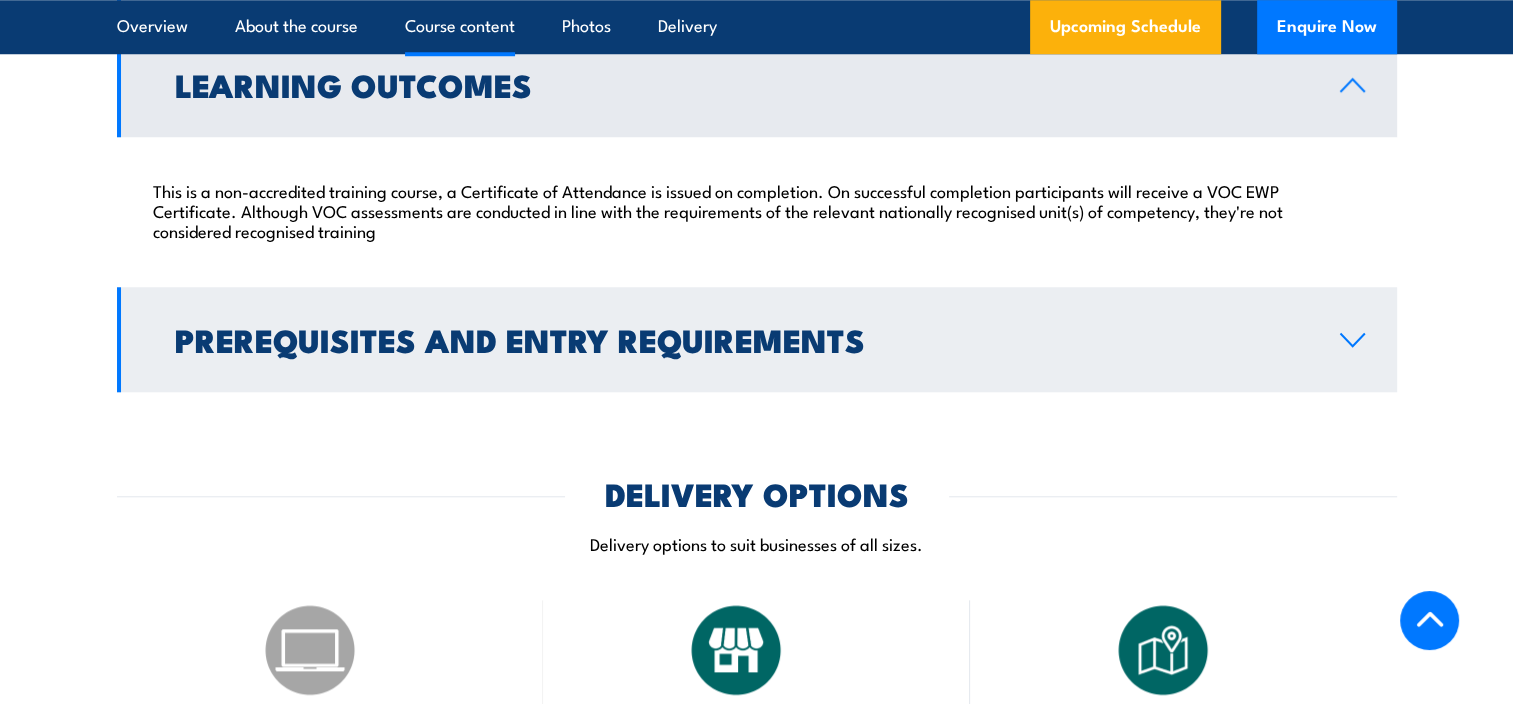 click 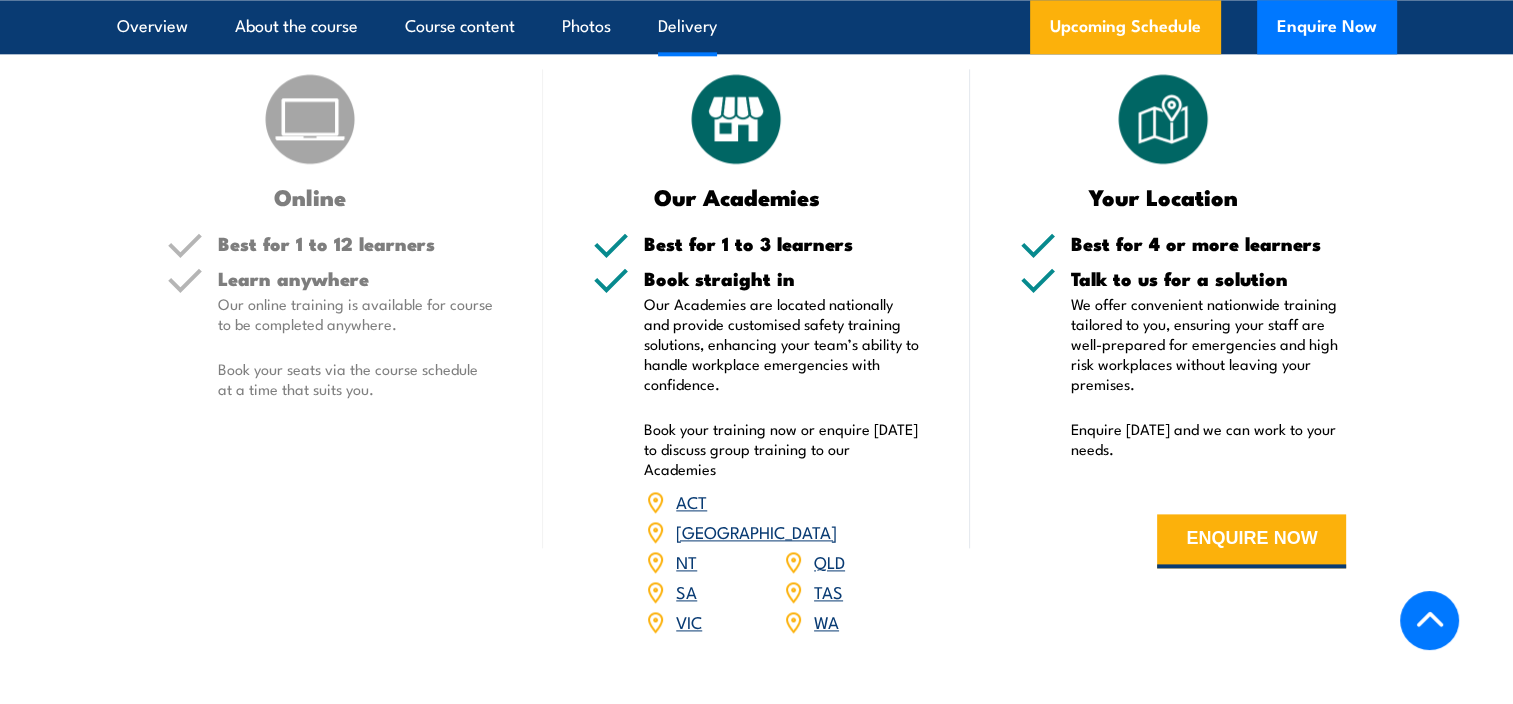 scroll, scrollTop: 2500, scrollLeft: 0, axis: vertical 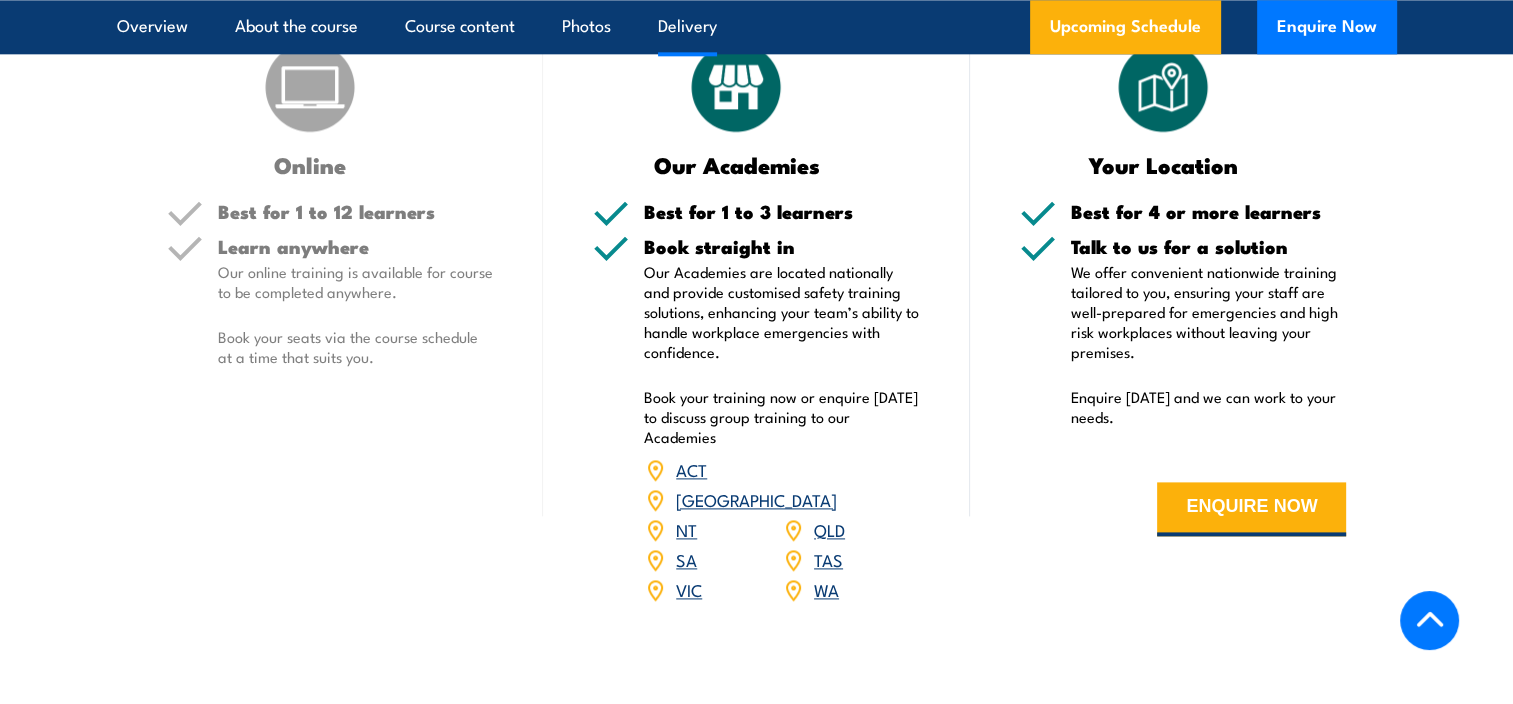 click on "QLD" at bounding box center (829, 529) 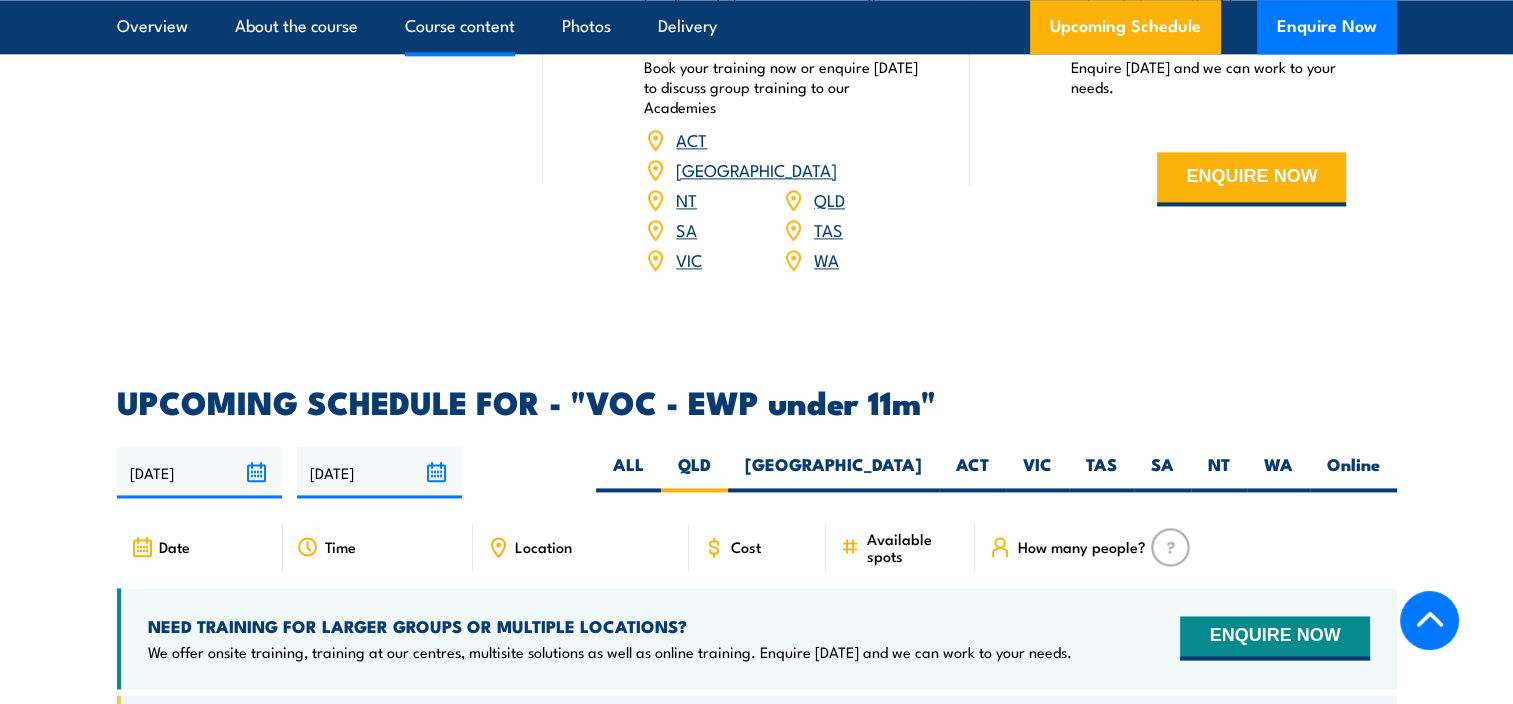 scroll, scrollTop: 0, scrollLeft: 0, axis: both 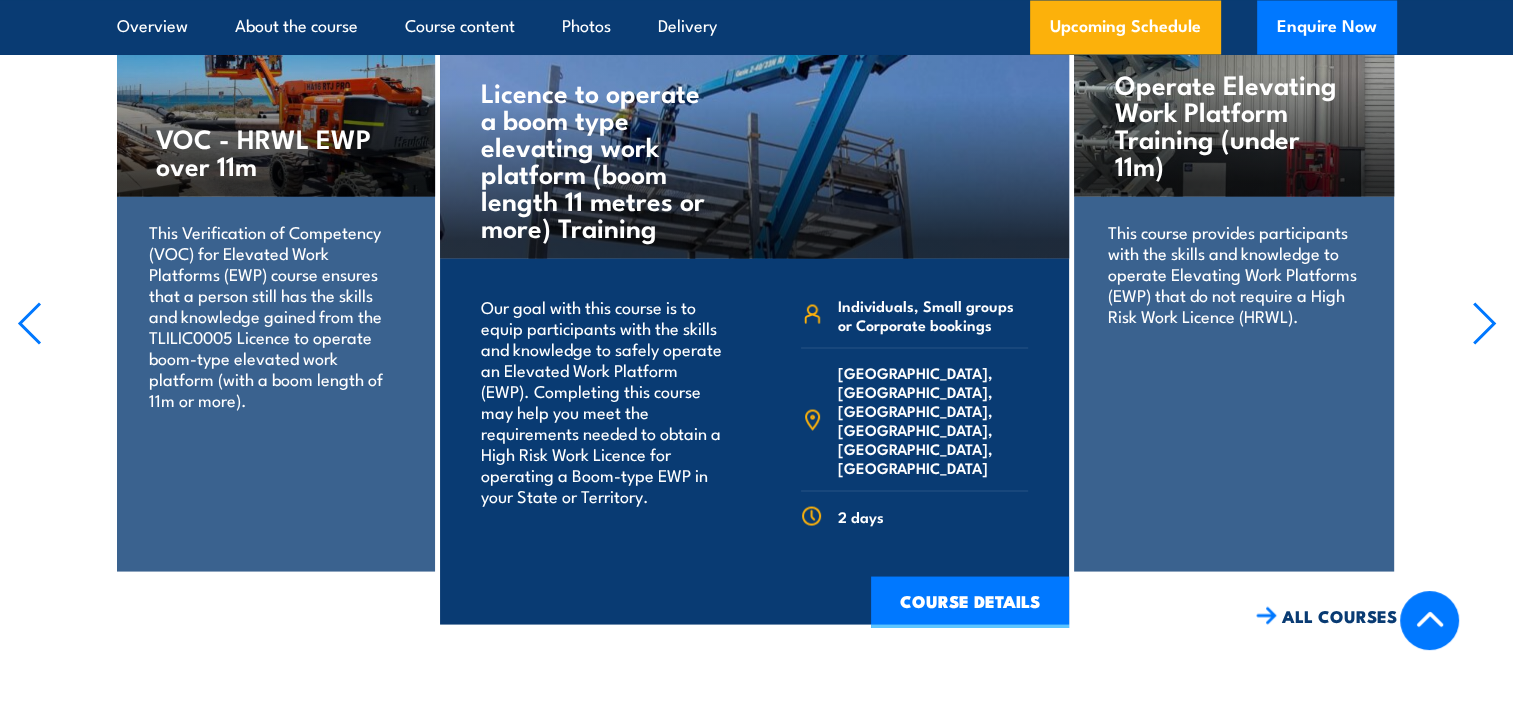 click on "Operate Elevating Work Platform Training (under 11m)
This course provides participants with the skills and knowledge to operate Elevating Work Platforms (EWP) that do not require a High Risk Work Licence (HRWL).
This course provides participants with the skills and knowledge to operate Elevating Work Platforms (EWP) that do not require a High Risk Work Licence (HRWL).
1 day COURSE DETAILS" at bounding box center [1233, 288] 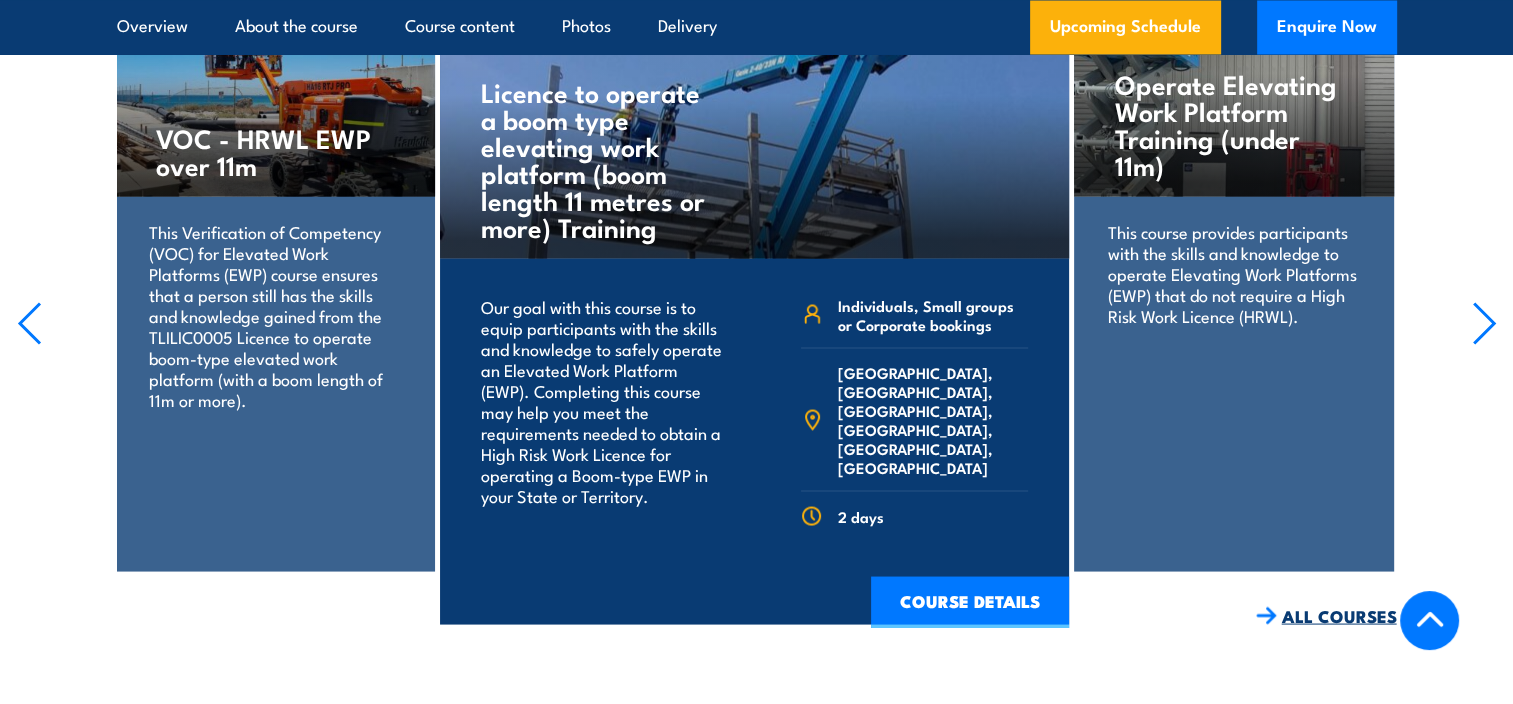 click on "ALL COURSES" at bounding box center [1326, 615] 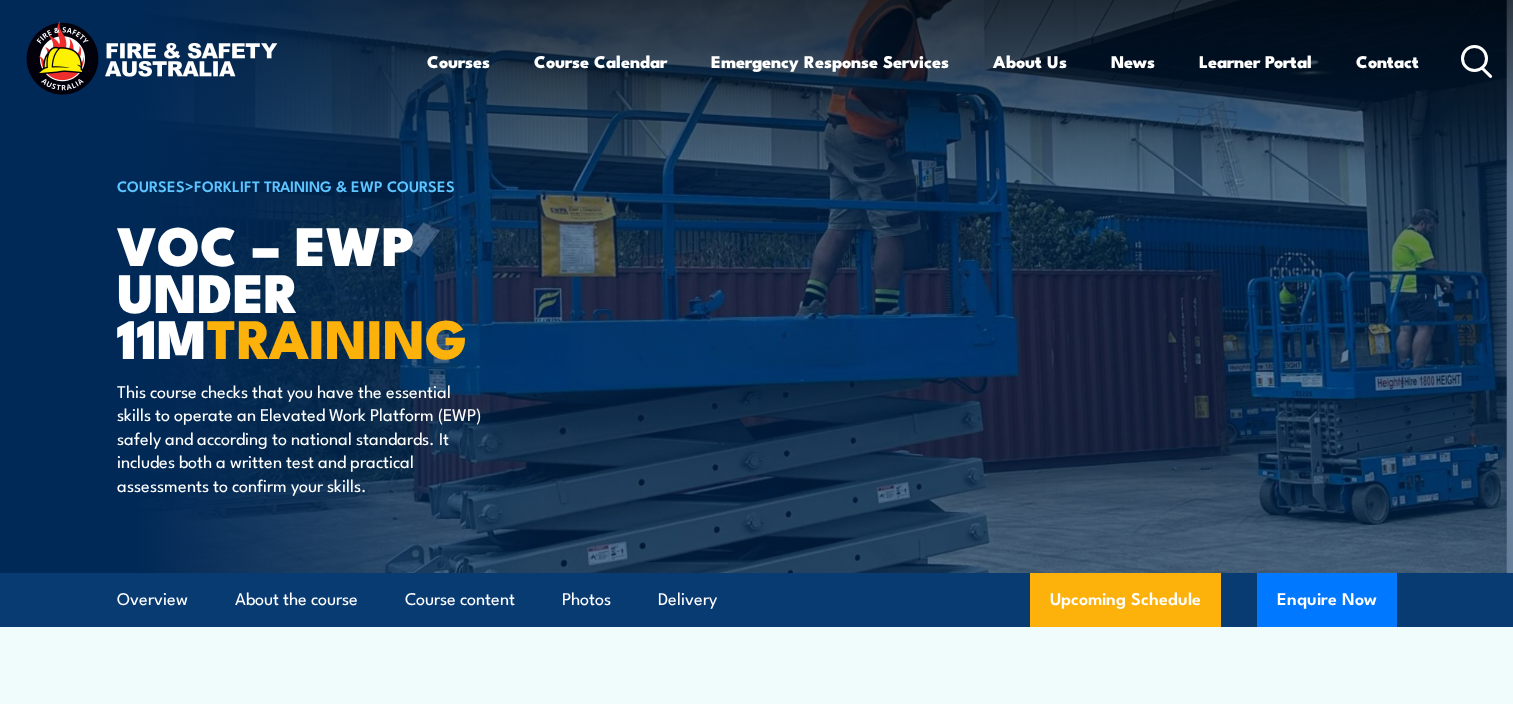 scroll, scrollTop: 0, scrollLeft: 0, axis: both 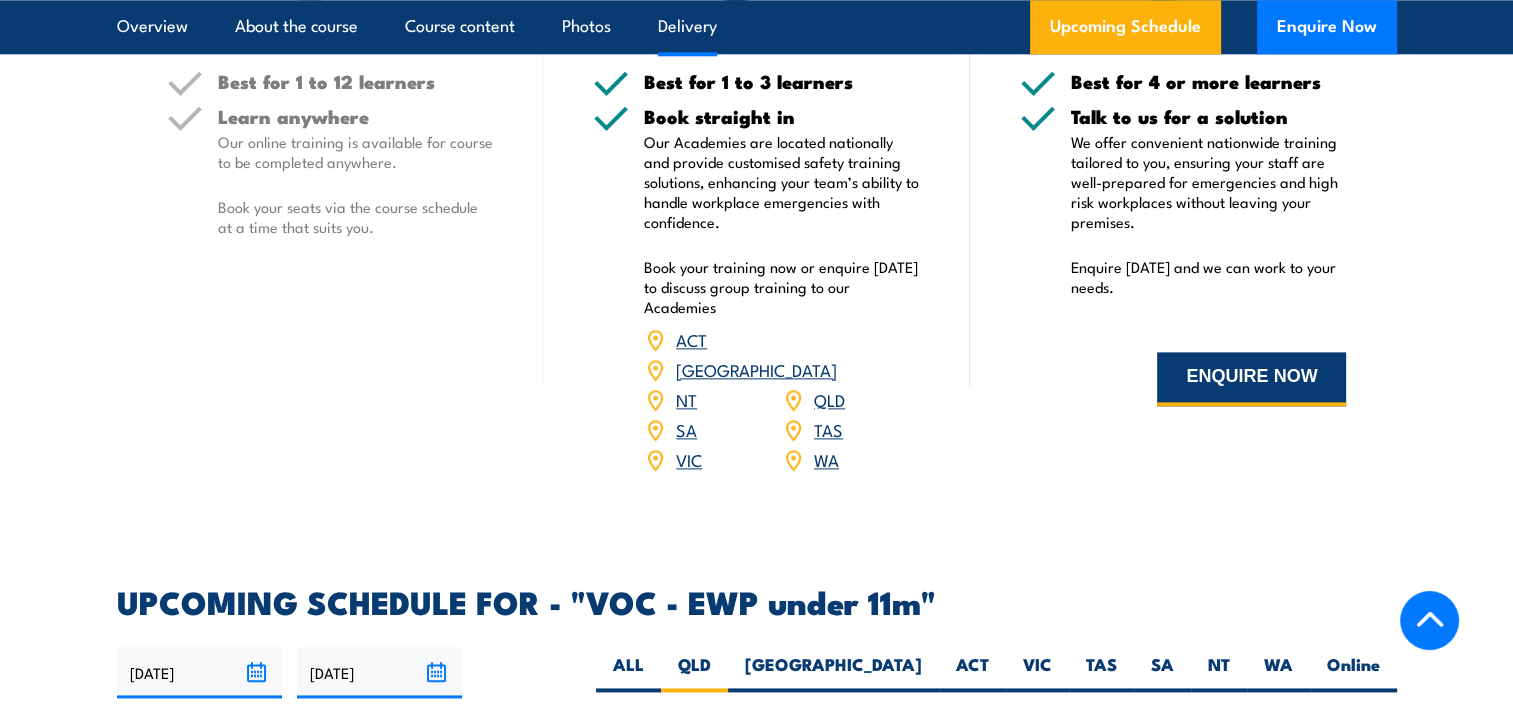 click on "ENQUIRE NOW" at bounding box center (1251, 379) 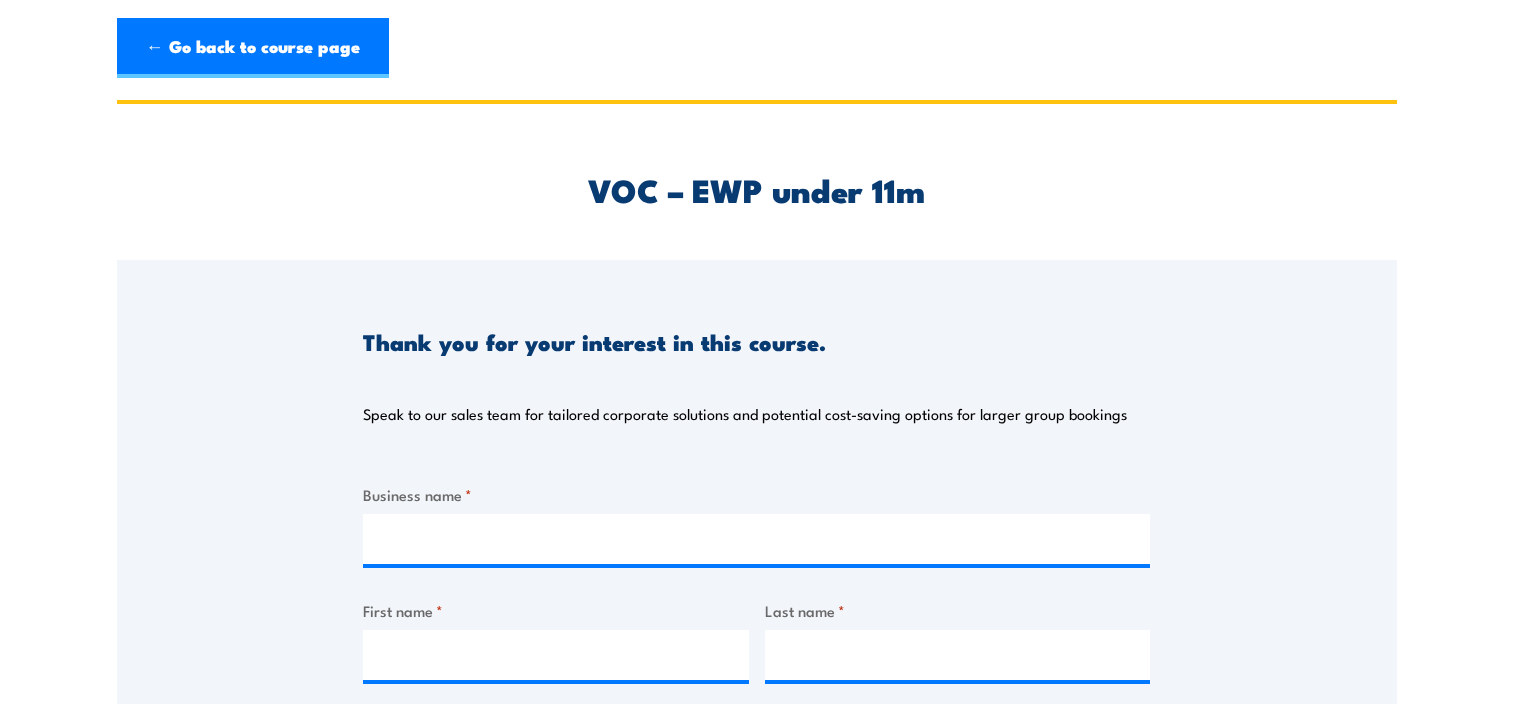 scroll, scrollTop: 0, scrollLeft: 0, axis: both 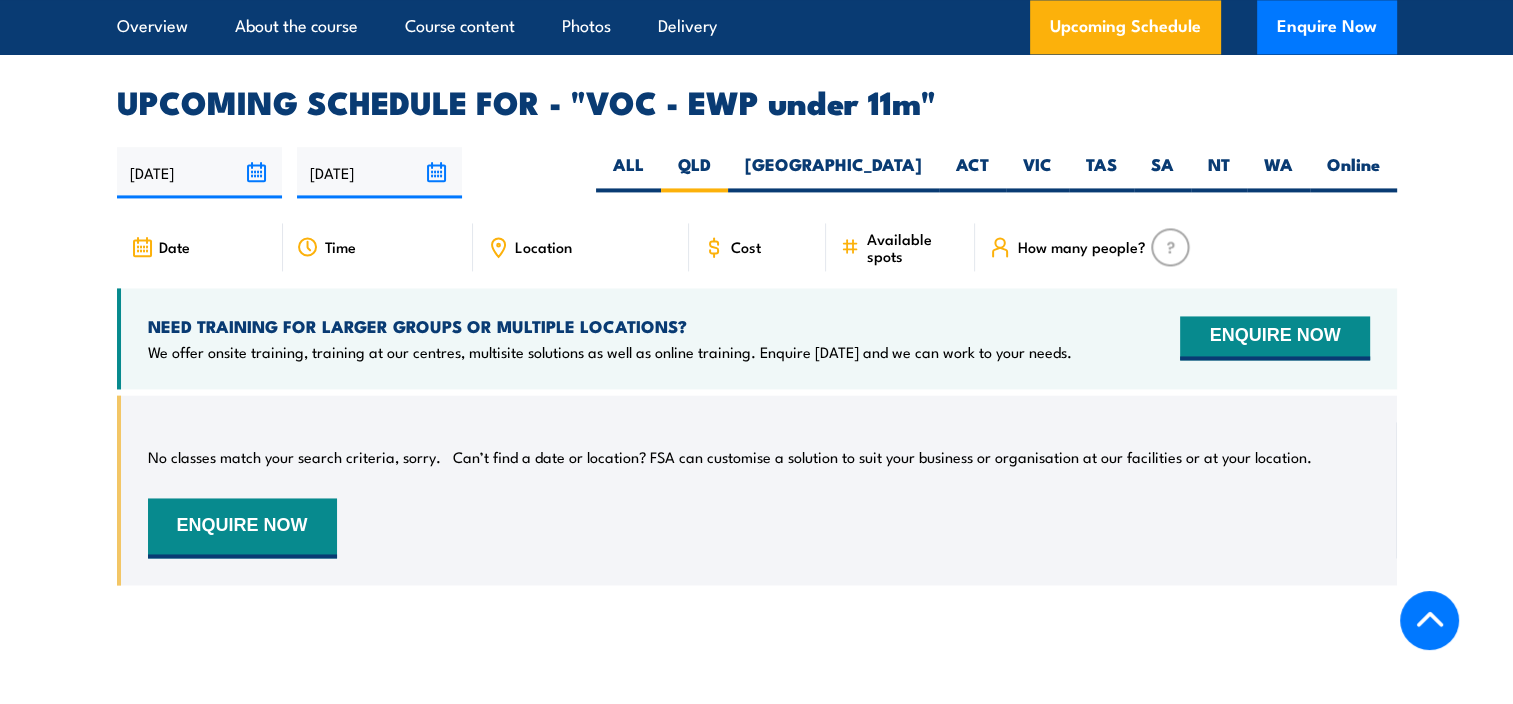 click on "Location" at bounding box center (543, 246) 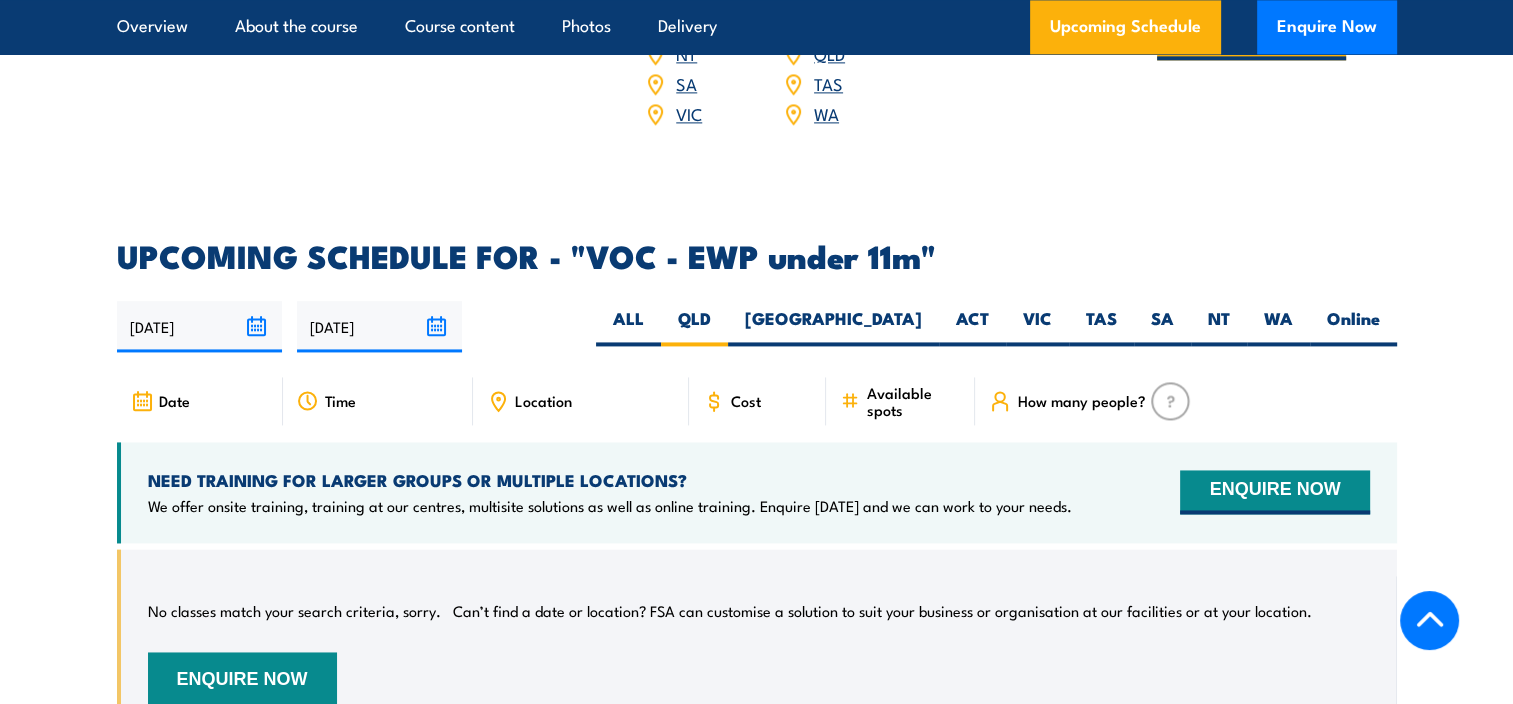 scroll, scrollTop: 2800, scrollLeft: 0, axis: vertical 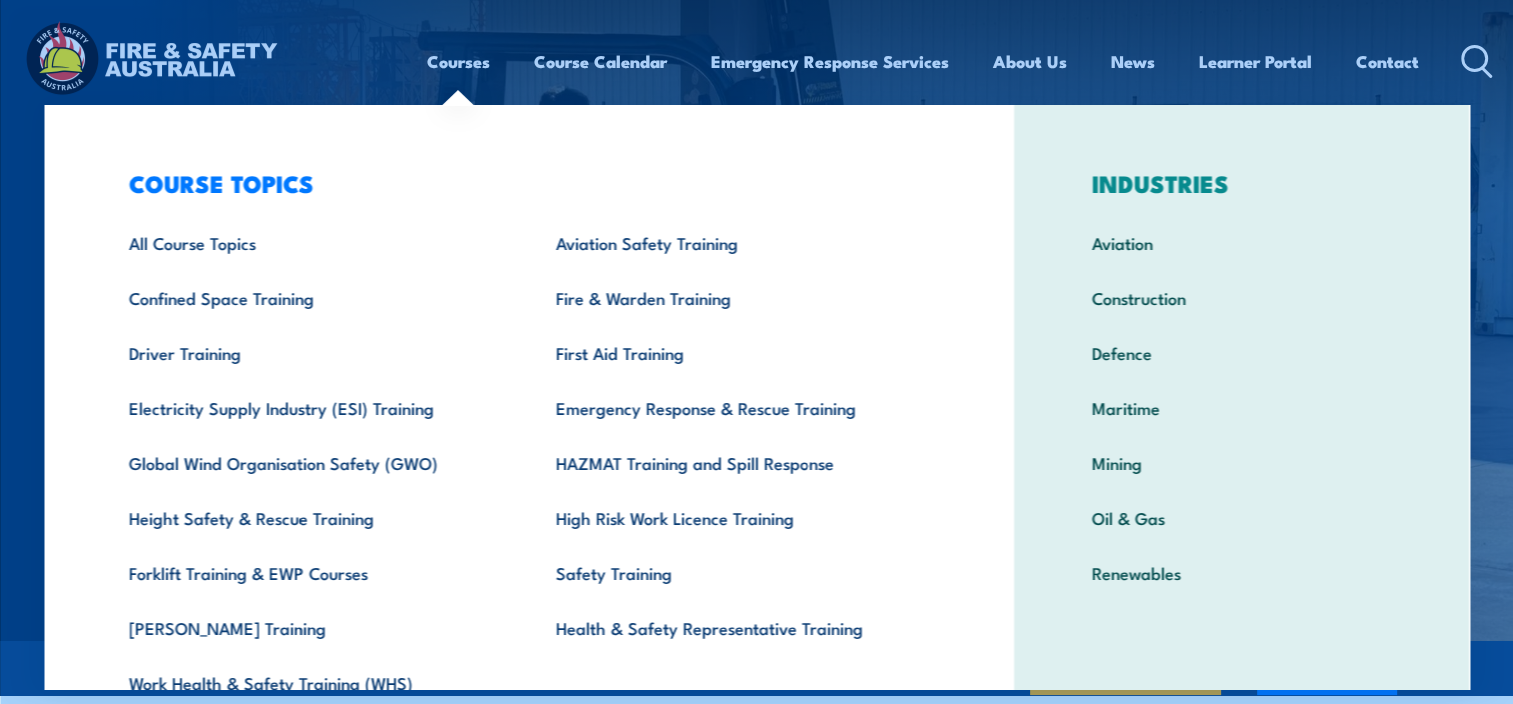 click on "Courses" at bounding box center (458, 61) 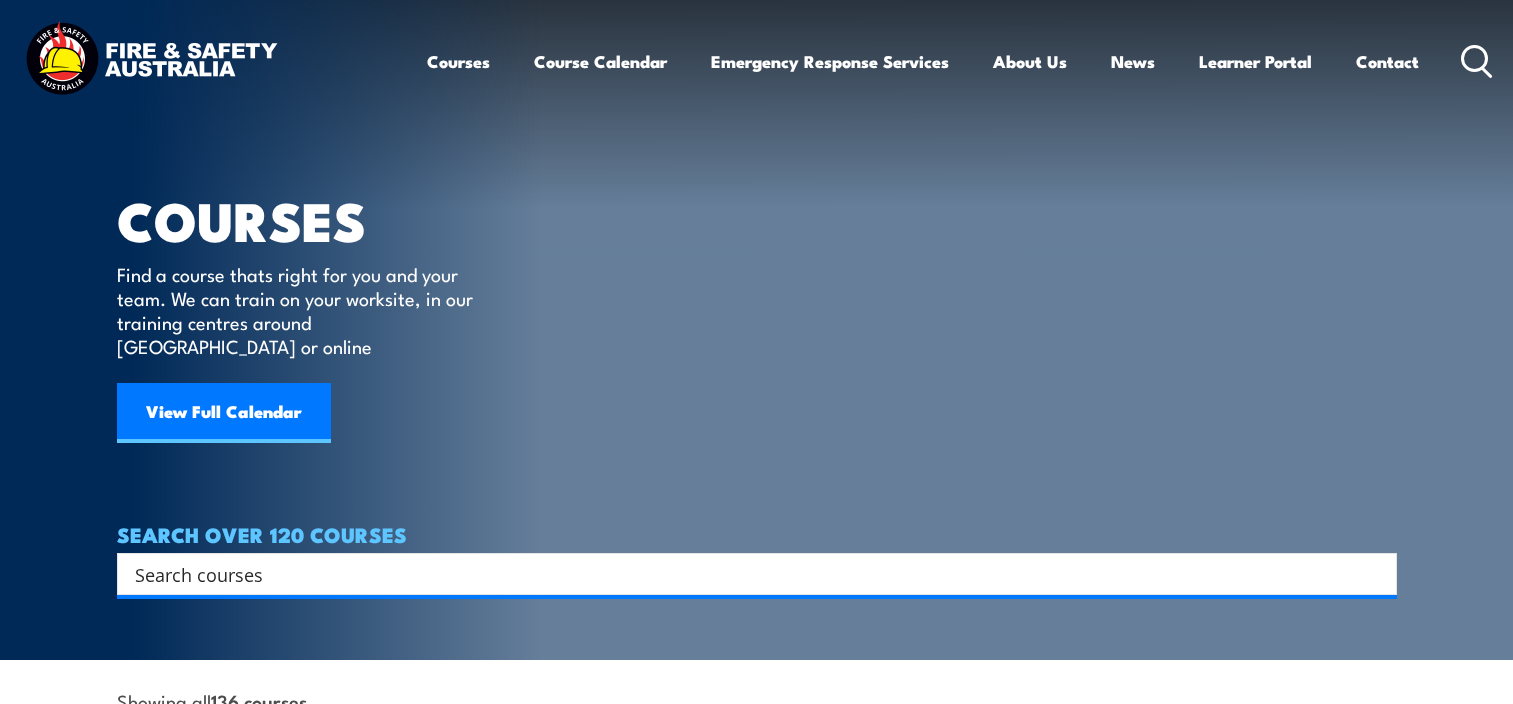 scroll, scrollTop: 0, scrollLeft: 0, axis: both 